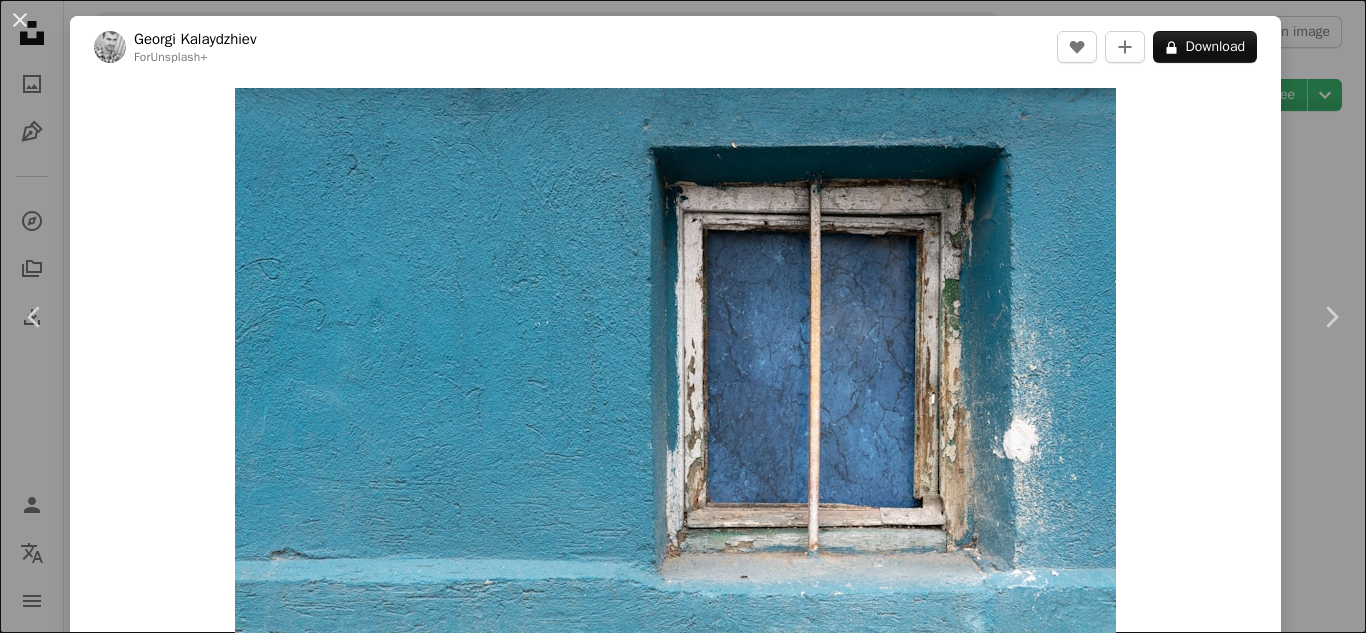 scroll, scrollTop: 1706, scrollLeft: 0, axis: vertical 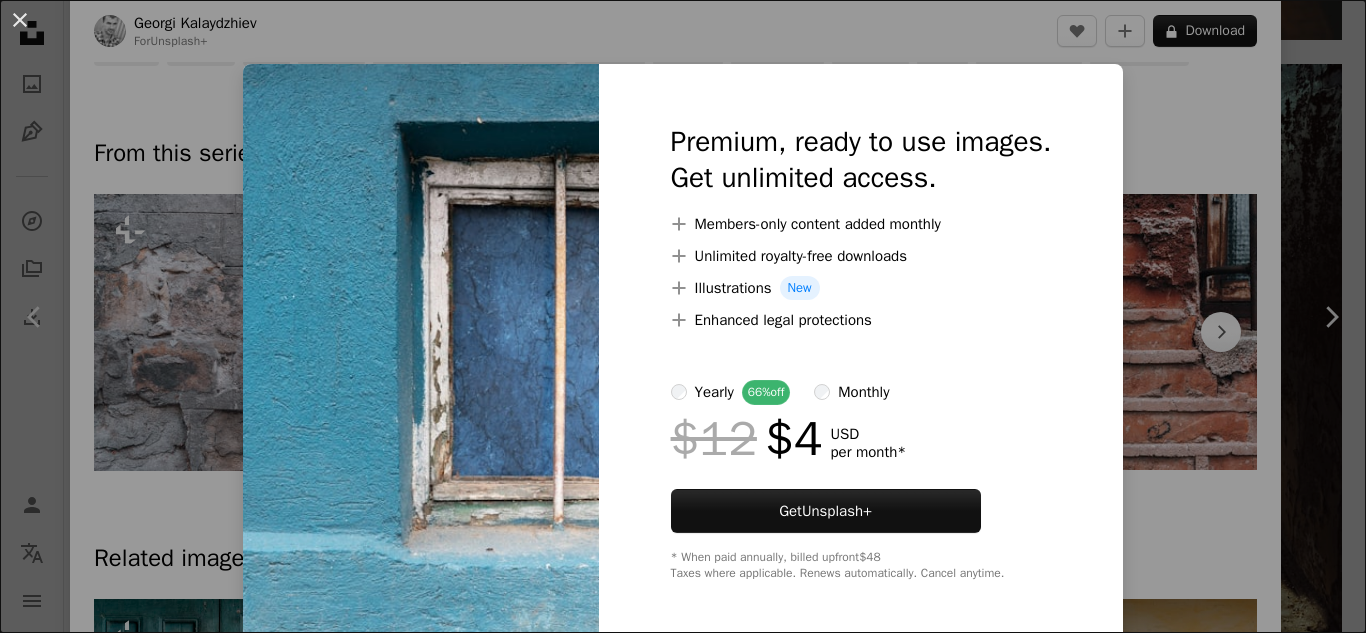 click on "An X shape Premium, ready to use images. Get unlimited access. A plus sign Members-only content added monthly A plus sign Unlimited royalty-free downloads A plus sign Illustrations  New A plus sign Enhanced legal protections yearly 66%  off monthly $12   $4 USD per month * Get  Unsplash+ * When paid annually, billed upfront  $48 Taxes where applicable. Renews automatically. Cancel anytime." at bounding box center [683, 316] 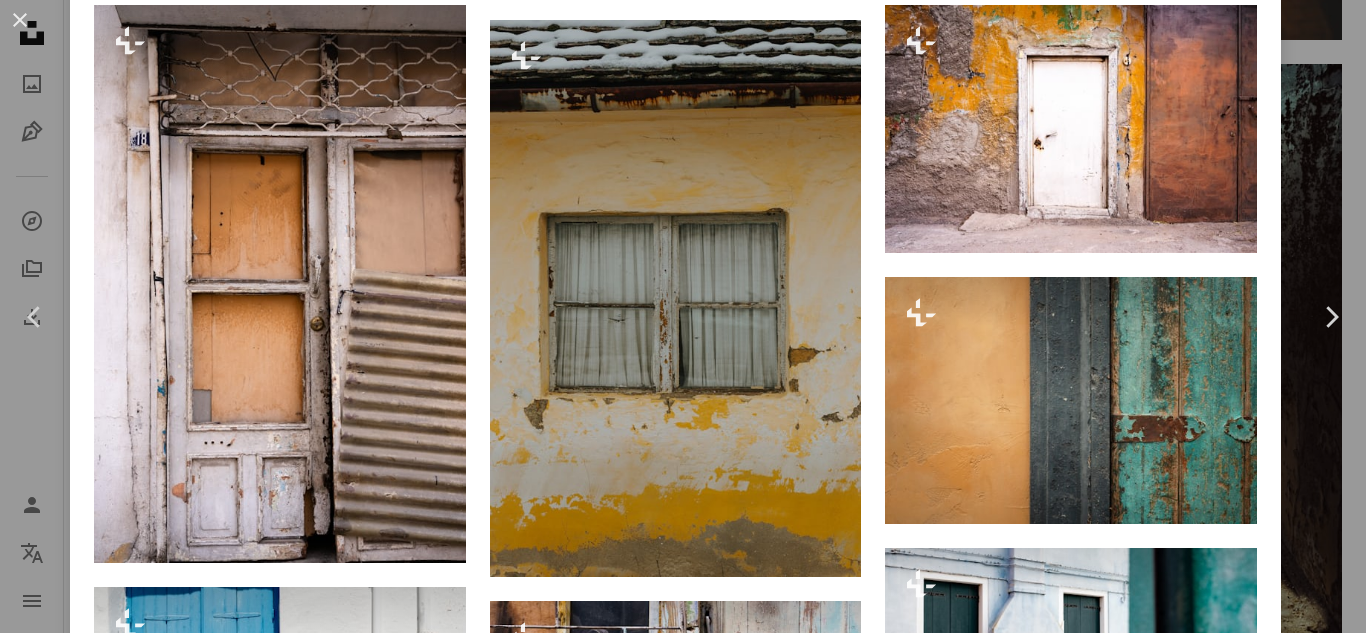 scroll, scrollTop: 1735, scrollLeft: 0, axis: vertical 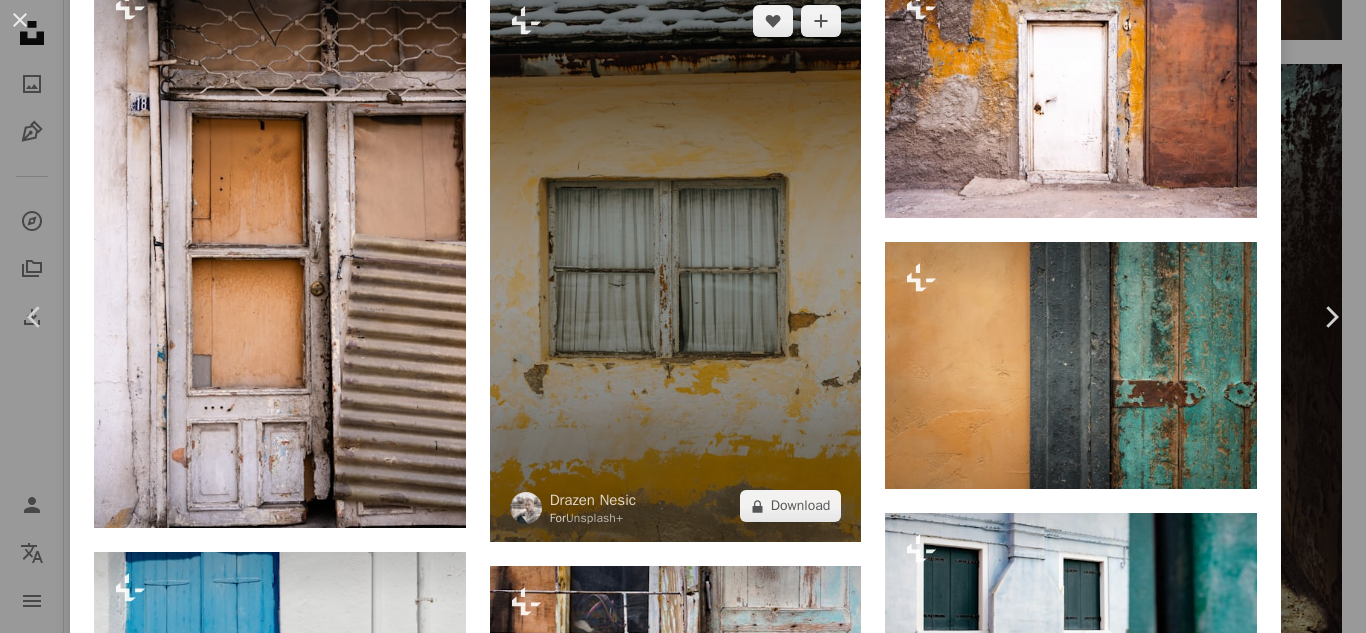 click at bounding box center (676, 264) 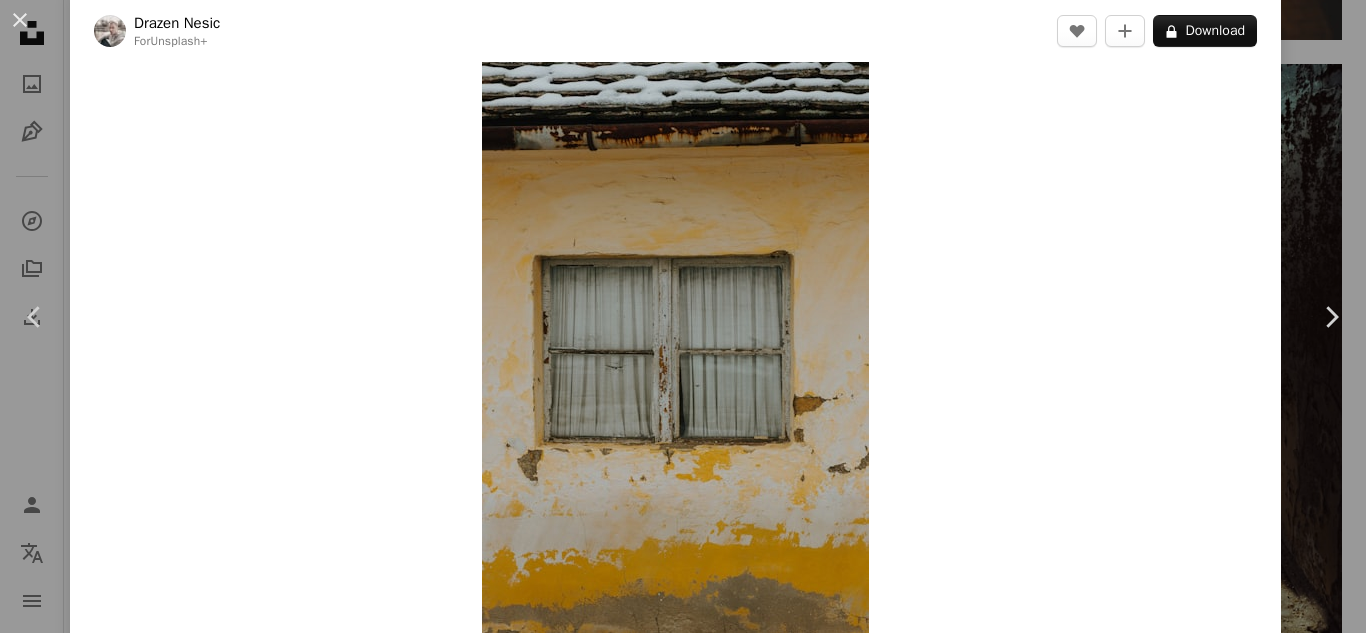 scroll, scrollTop: 0, scrollLeft: 0, axis: both 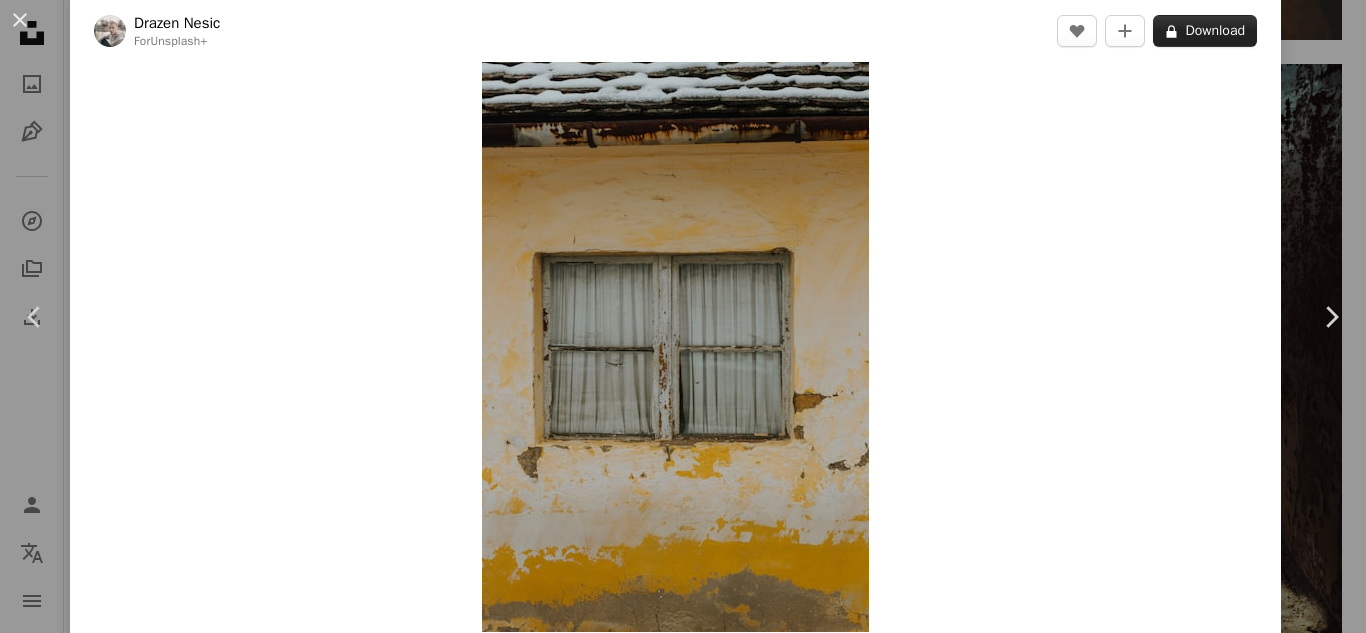 click on "A lock Download" at bounding box center [1205, 31] 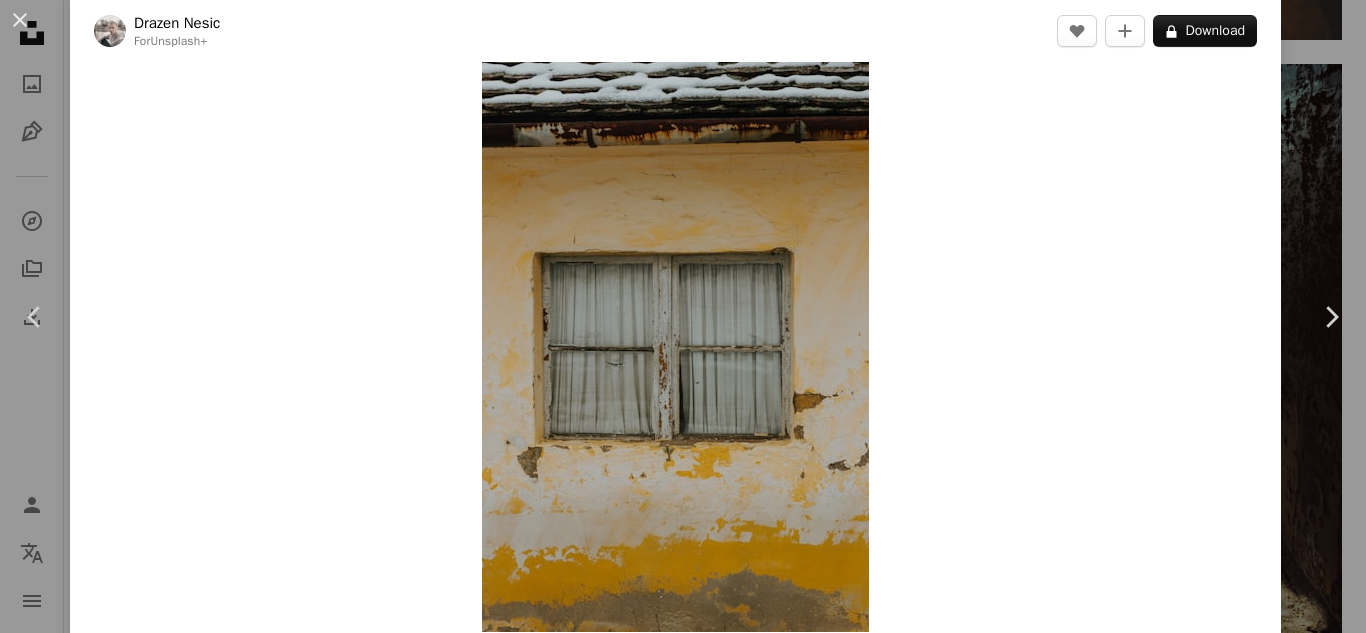 scroll, scrollTop: 7, scrollLeft: 0, axis: vertical 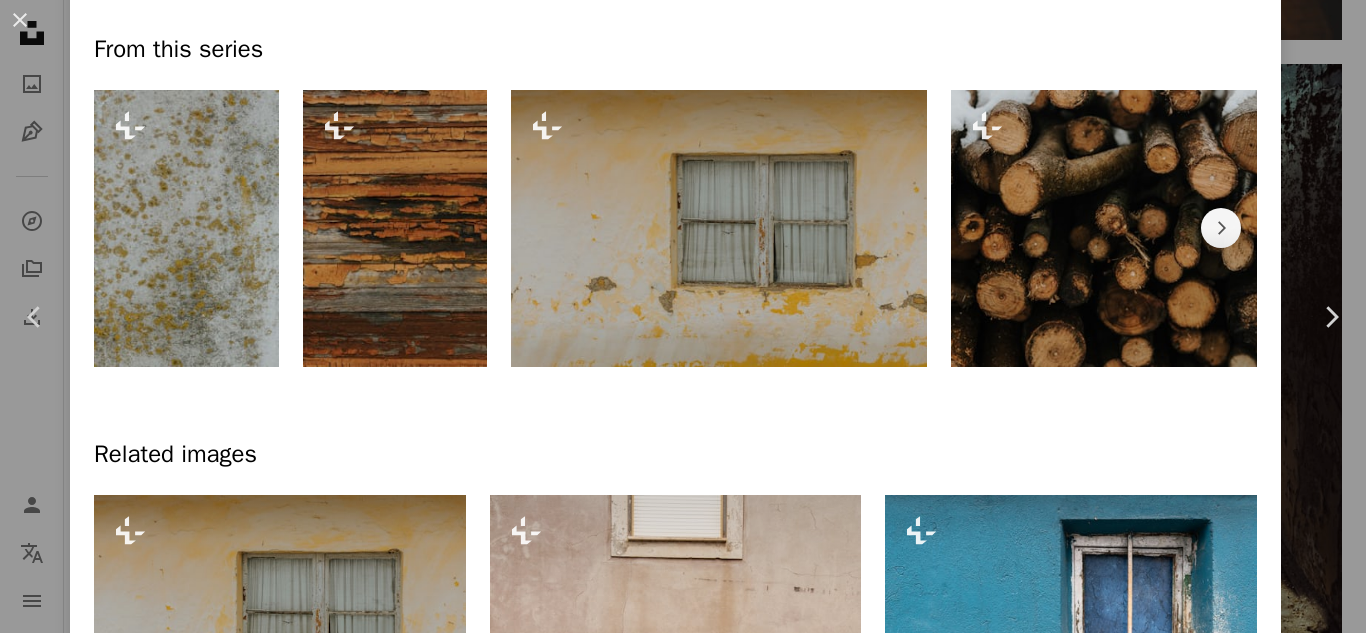 click at bounding box center [719, 228] 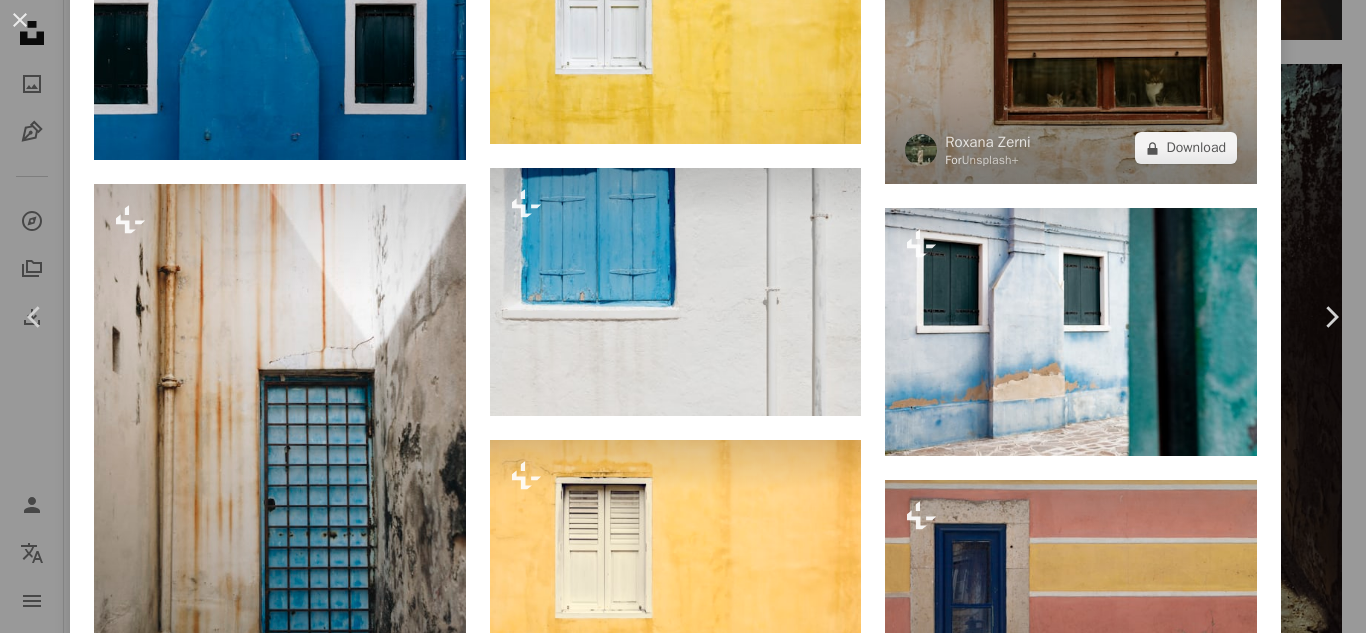 scroll, scrollTop: 2601, scrollLeft: 0, axis: vertical 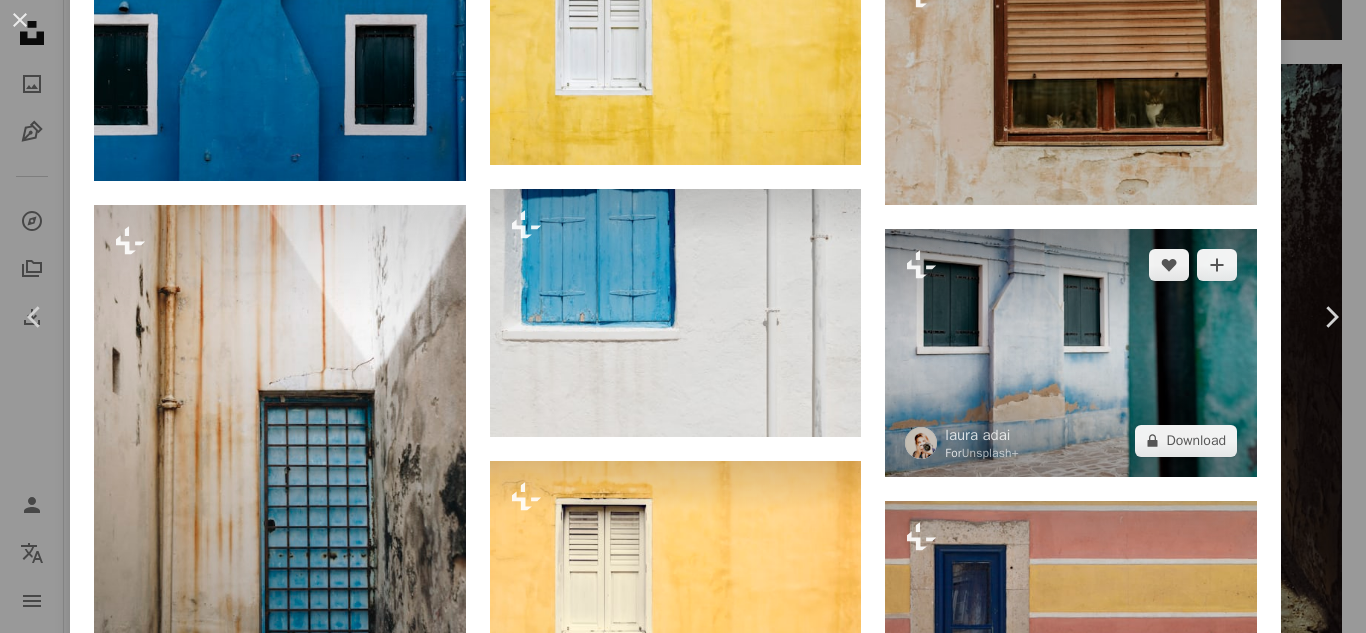 click at bounding box center (1071, 353) 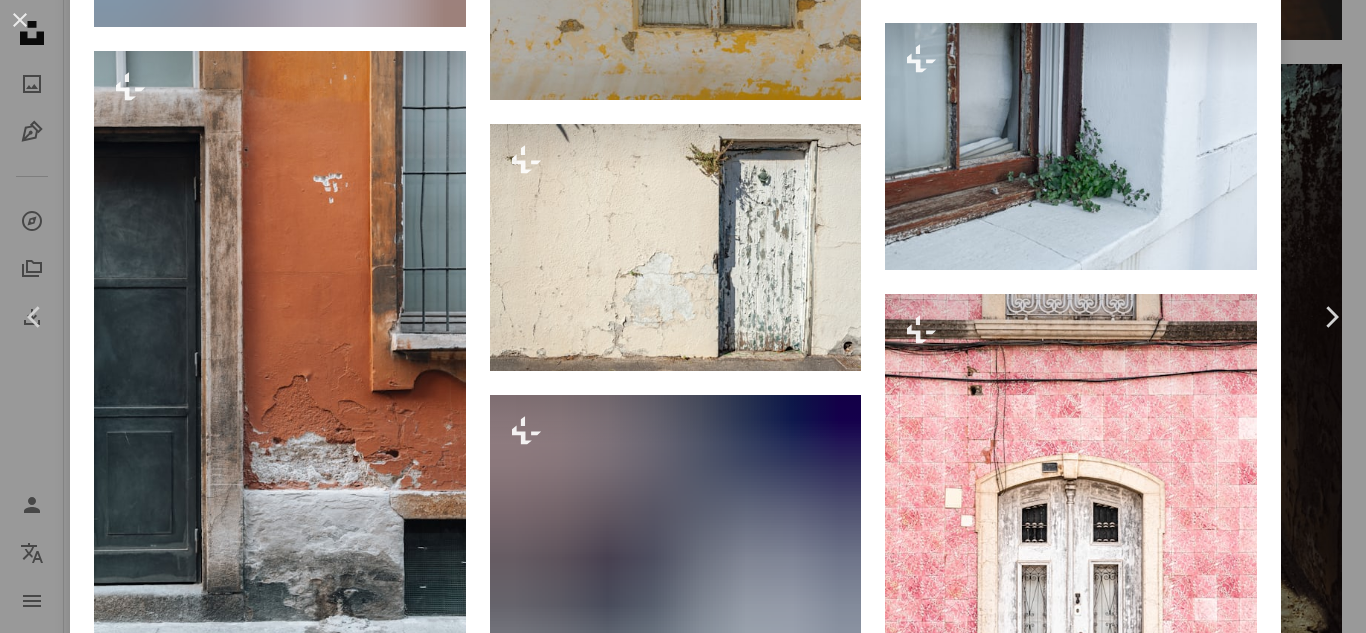 scroll, scrollTop: 6200, scrollLeft: 0, axis: vertical 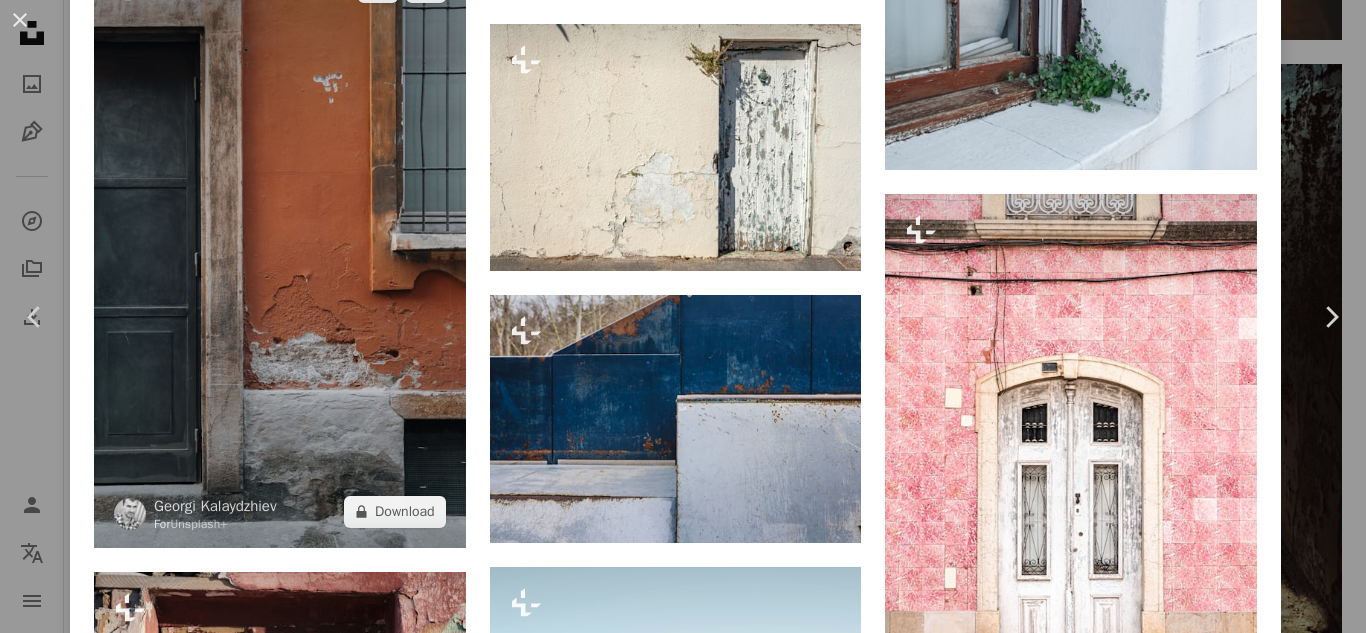 click at bounding box center (280, 249) 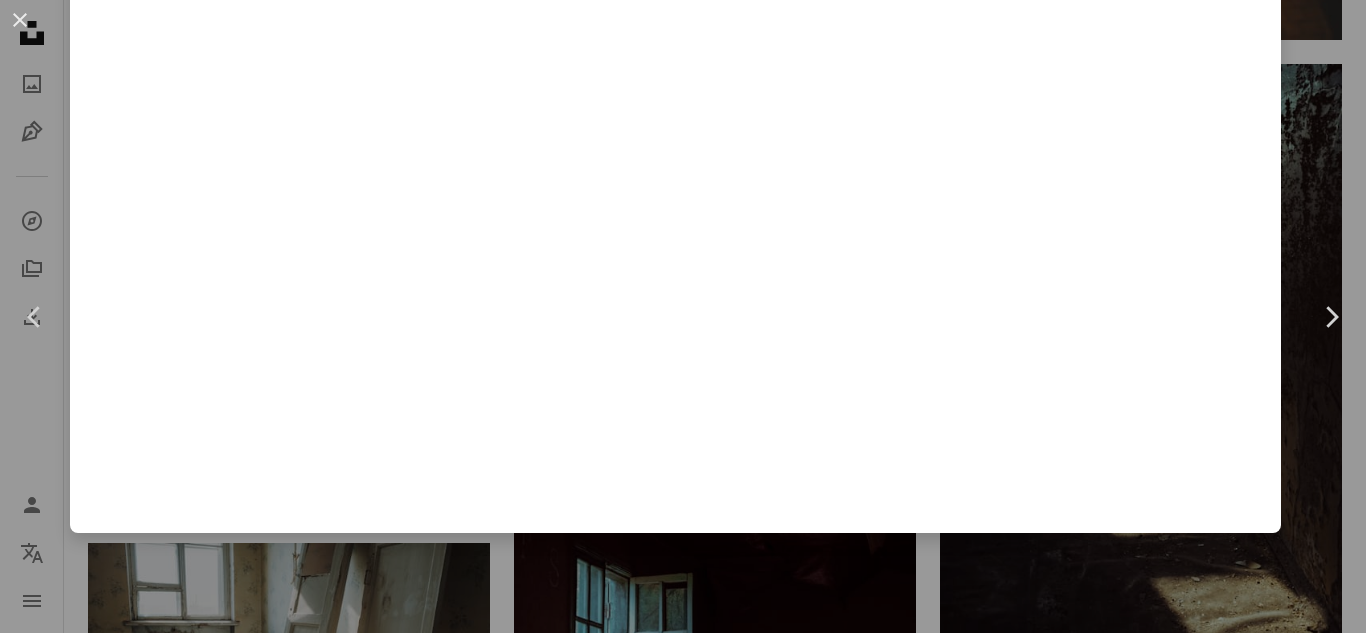 click on "Zoom in" at bounding box center (675, -4856) 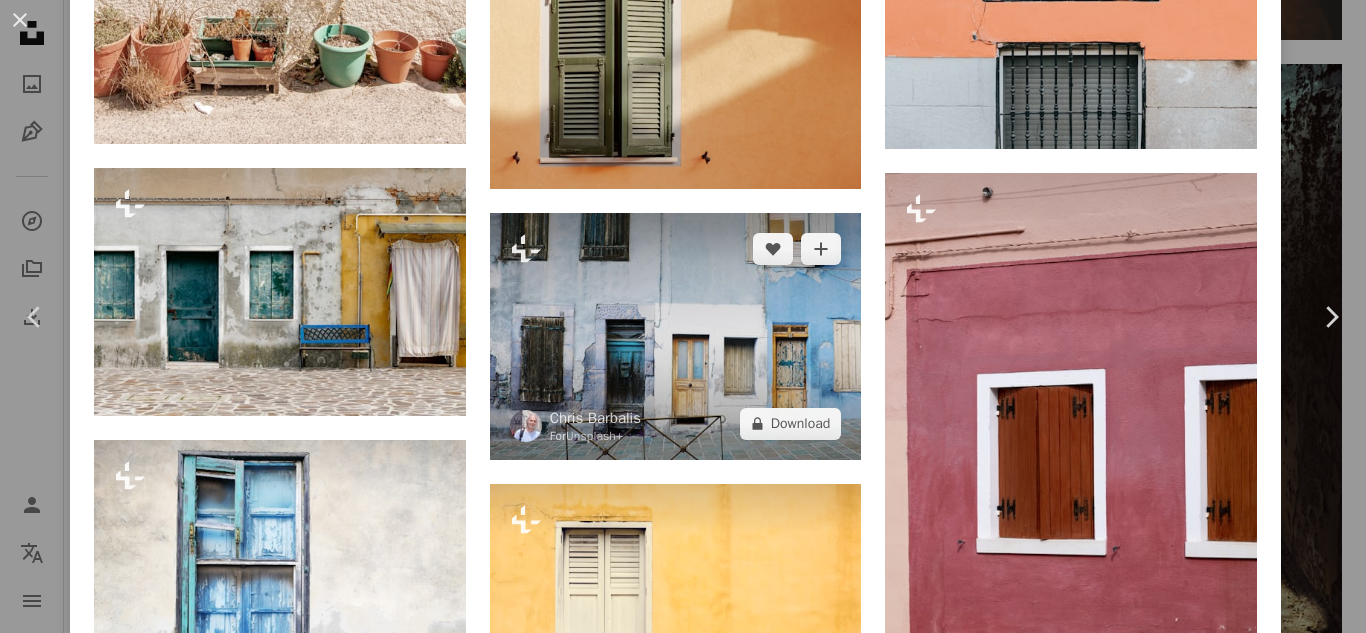 scroll, scrollTop: 3500, scrollLeft: 0, axis: vertical 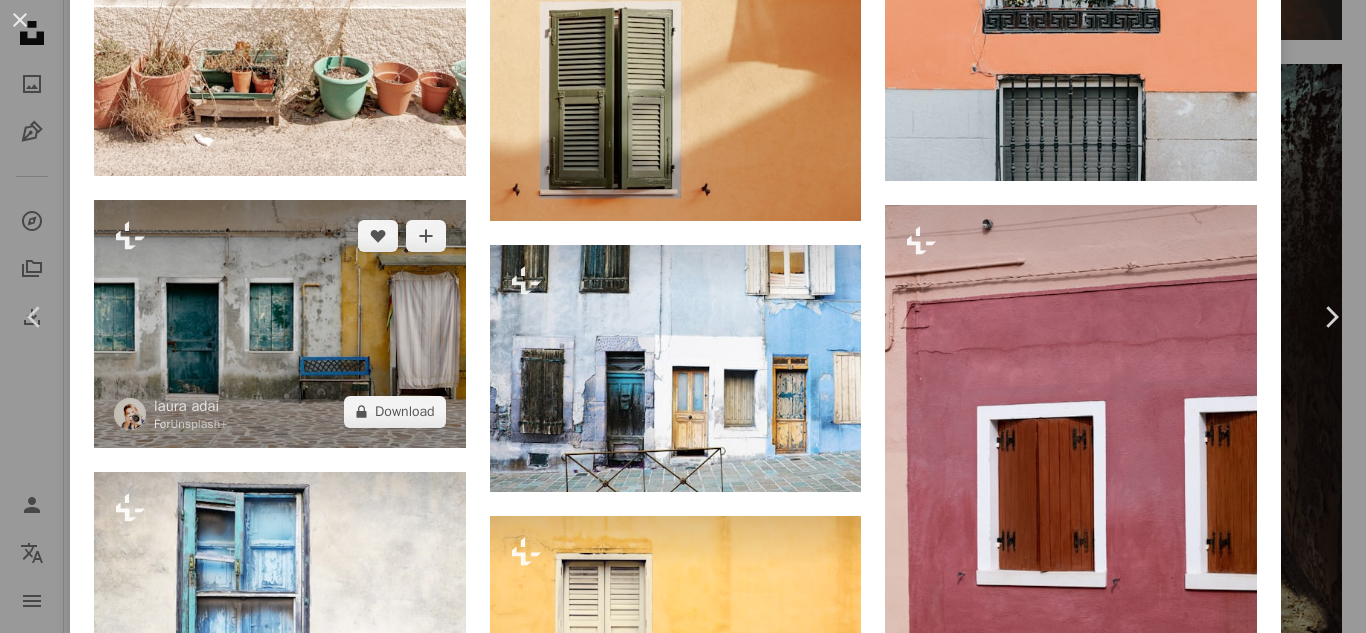 click at bounding box center [280, 324] 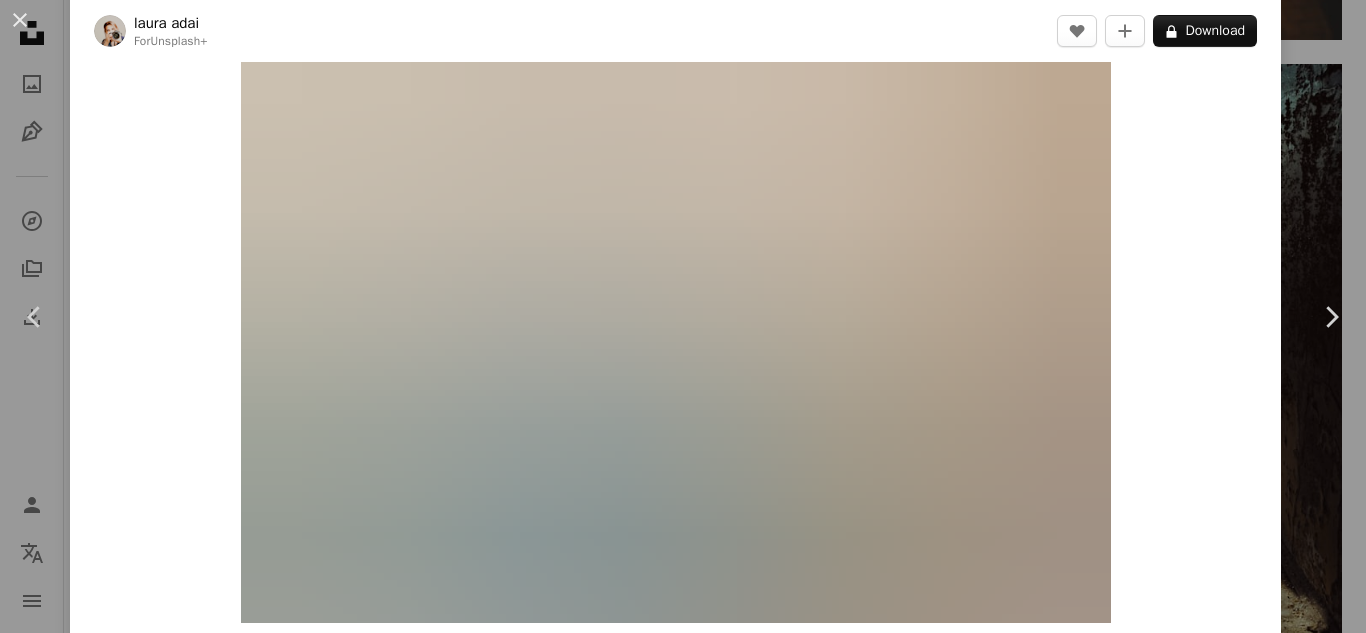 scroll, scrollTop: 0, scrollLeft: 0, axis: both 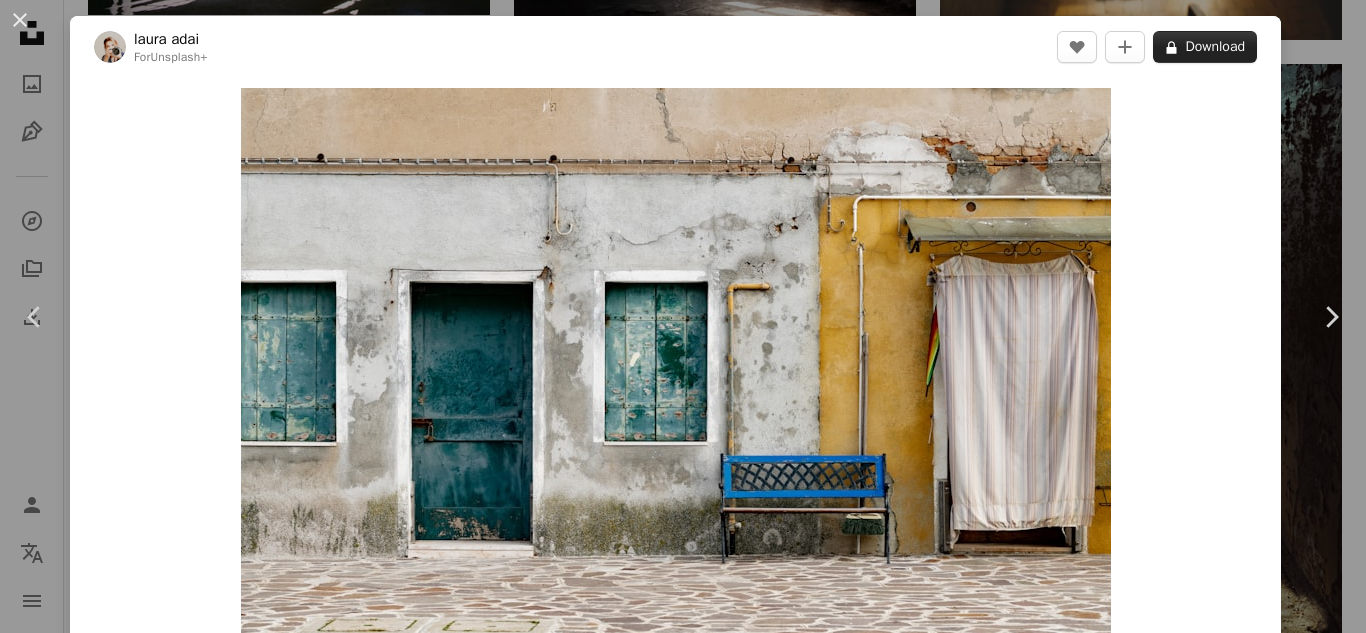 click on "A lock Download" at bounding box center (1205, 47) 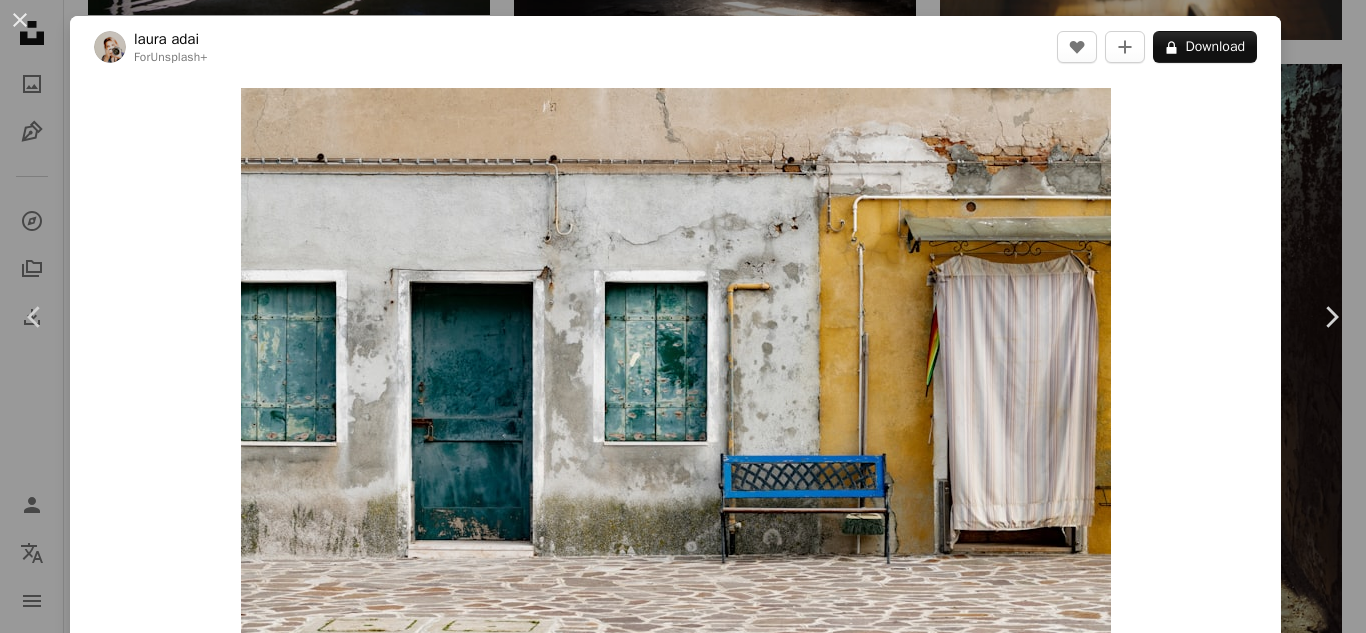 click on "An X shape Premium, ready to use images. Get unlimited access. A plus sign Members-only content added monthly A plus sign Unlimited royalty-free downloads A plus sign Illustrations  New A plus sign Enhanced legal protections yearly 66%  off monthly $12   $4 USD per month * Get  Unsplash+ * When paid annually, billed upfront  $48 Taxes where applicable. Renews automatically. Cancel anytime." at bounding box center [683, 7144] 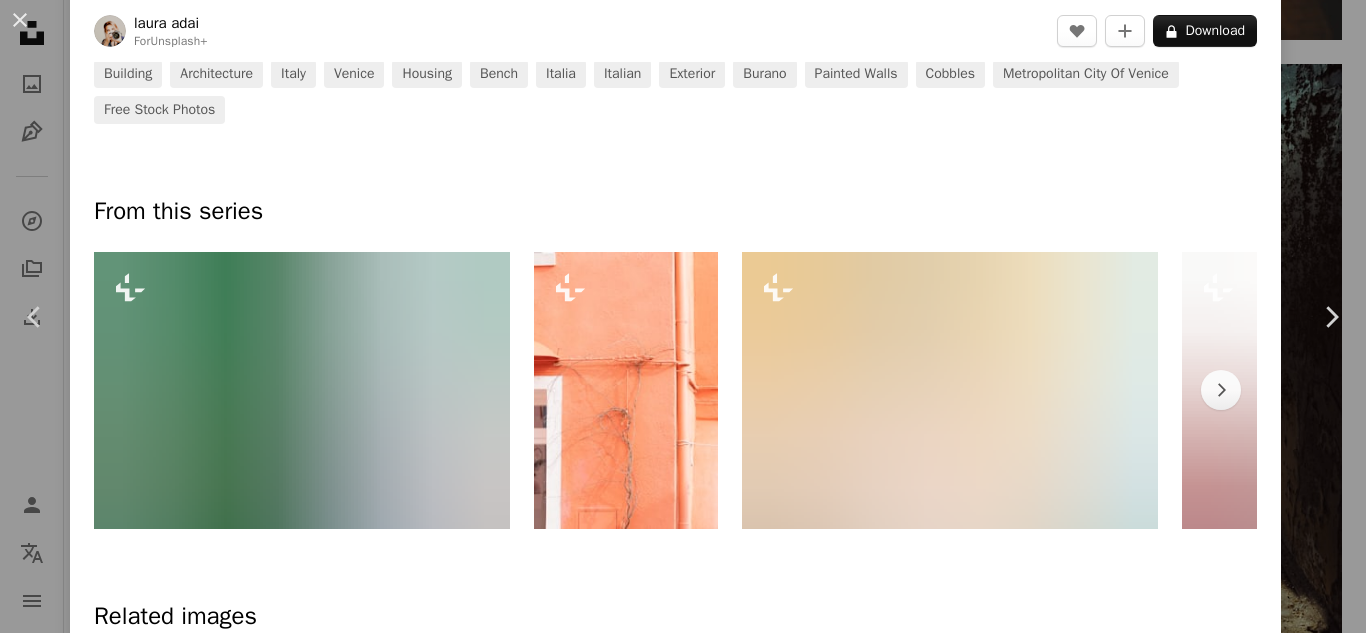 scroll, scrollTop: 1000, scrollLeft: 0, axis: vertical 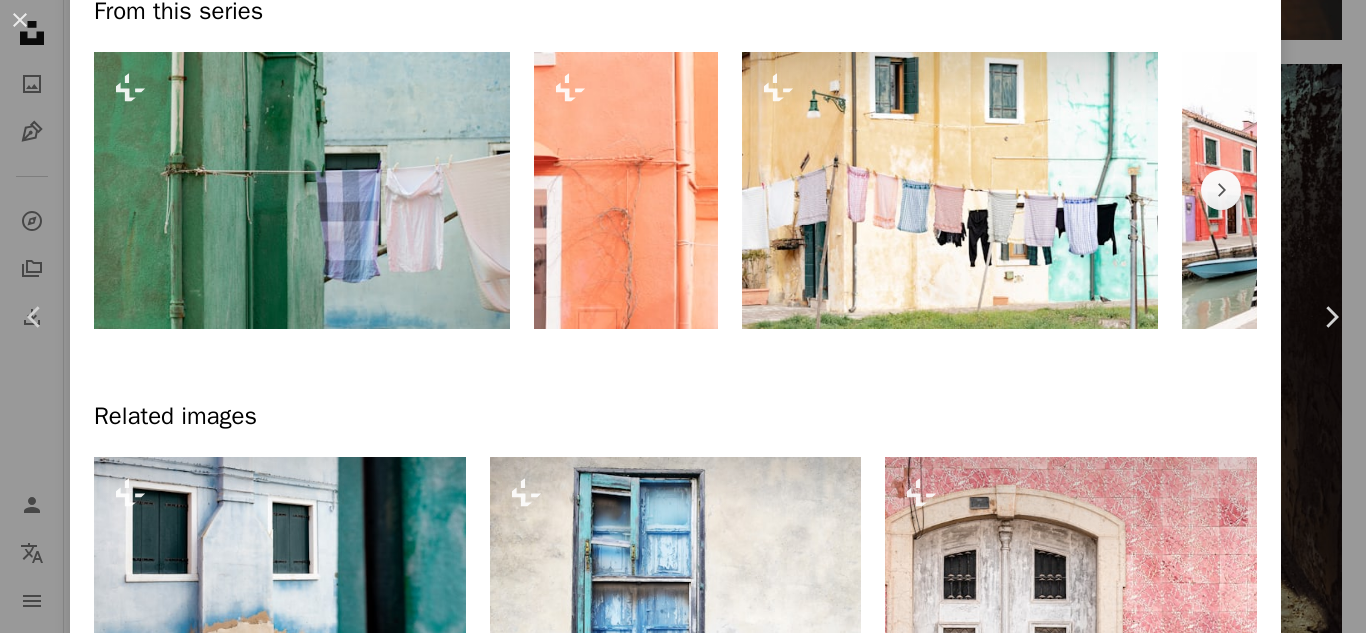 click at bounding box center [950, 190] 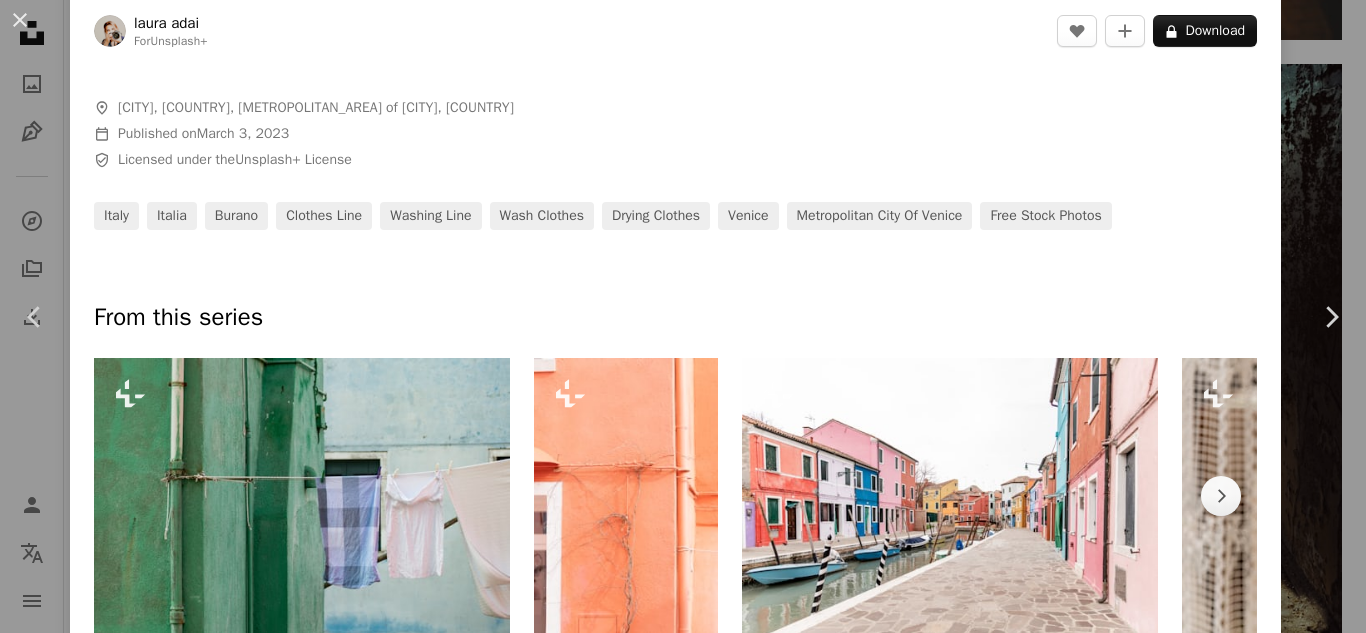 scroll, scrollTop: 800, scrollLeft: 0, axis: vertical 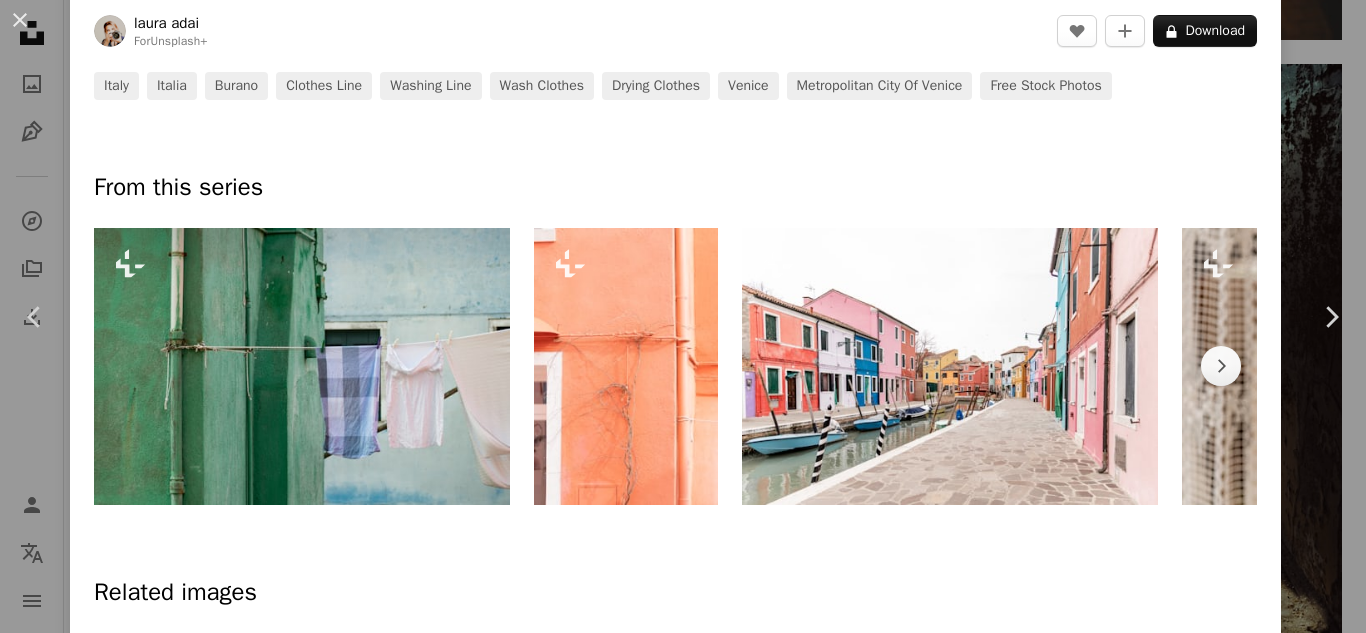 click at bounding box center [302, 366] 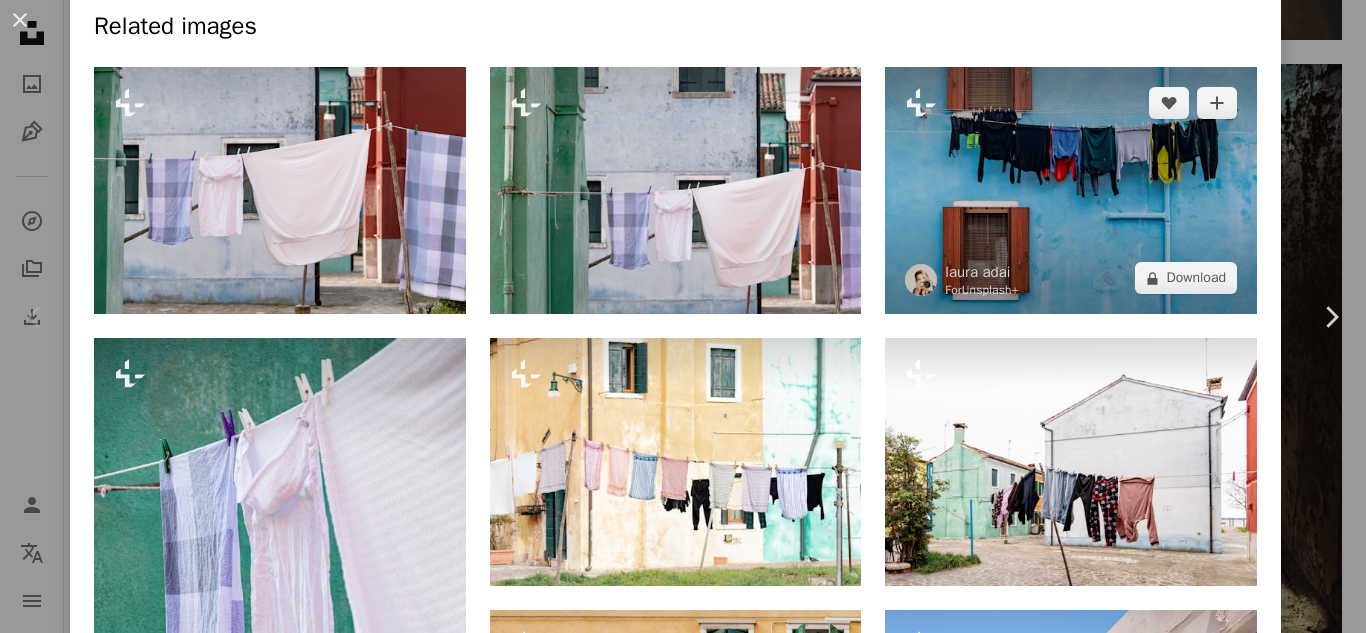 scroll, scrollTop: 1400, scrollLeft: 0, axis: vertical 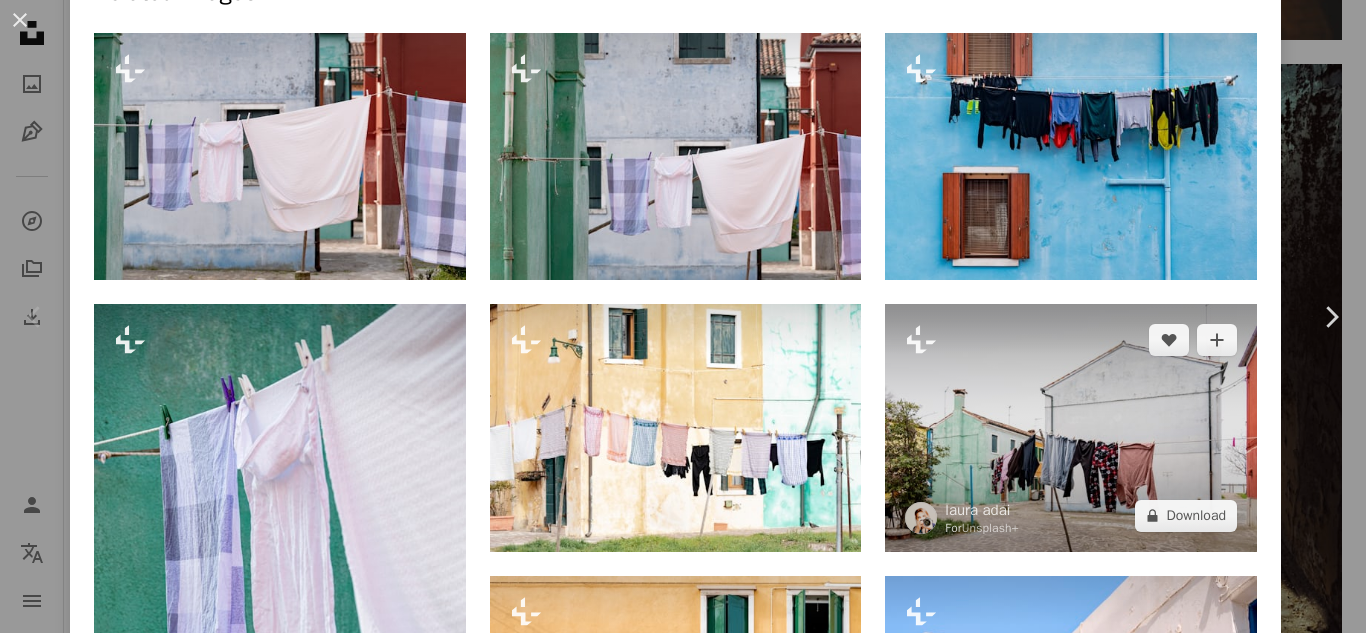 click at bounding box center (1071, 428) 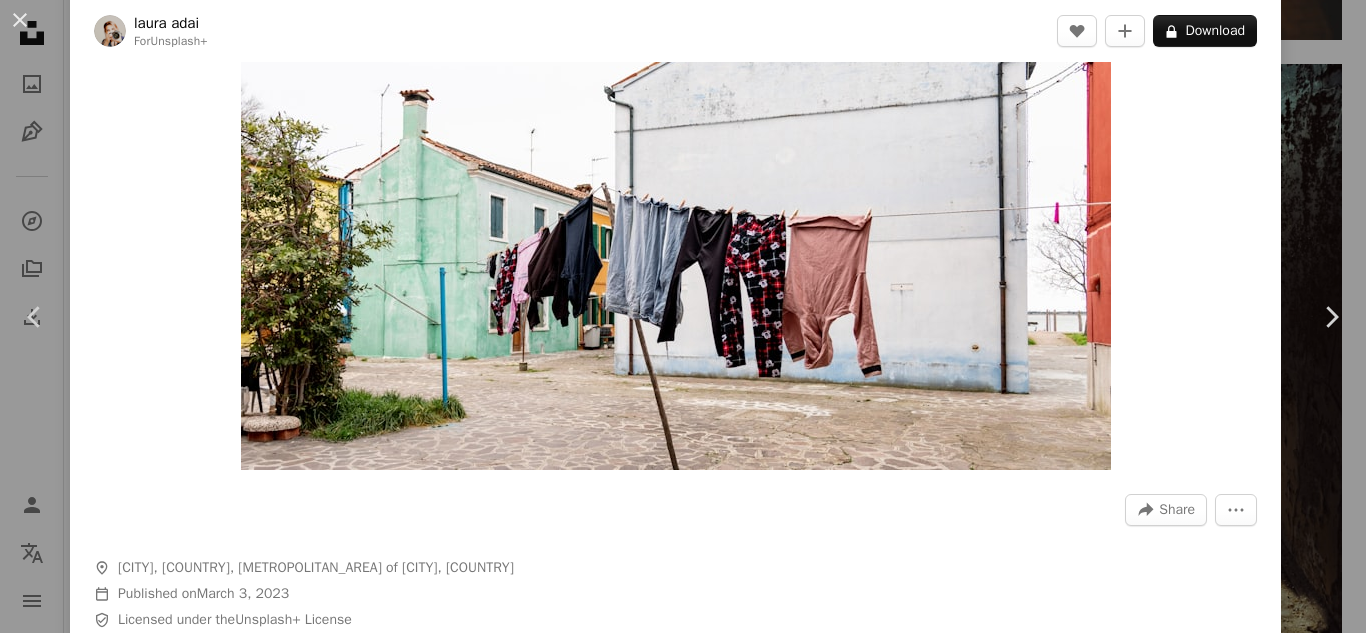 scroll, scrollTop: 200, scrollLeft: 0, axis: vertical 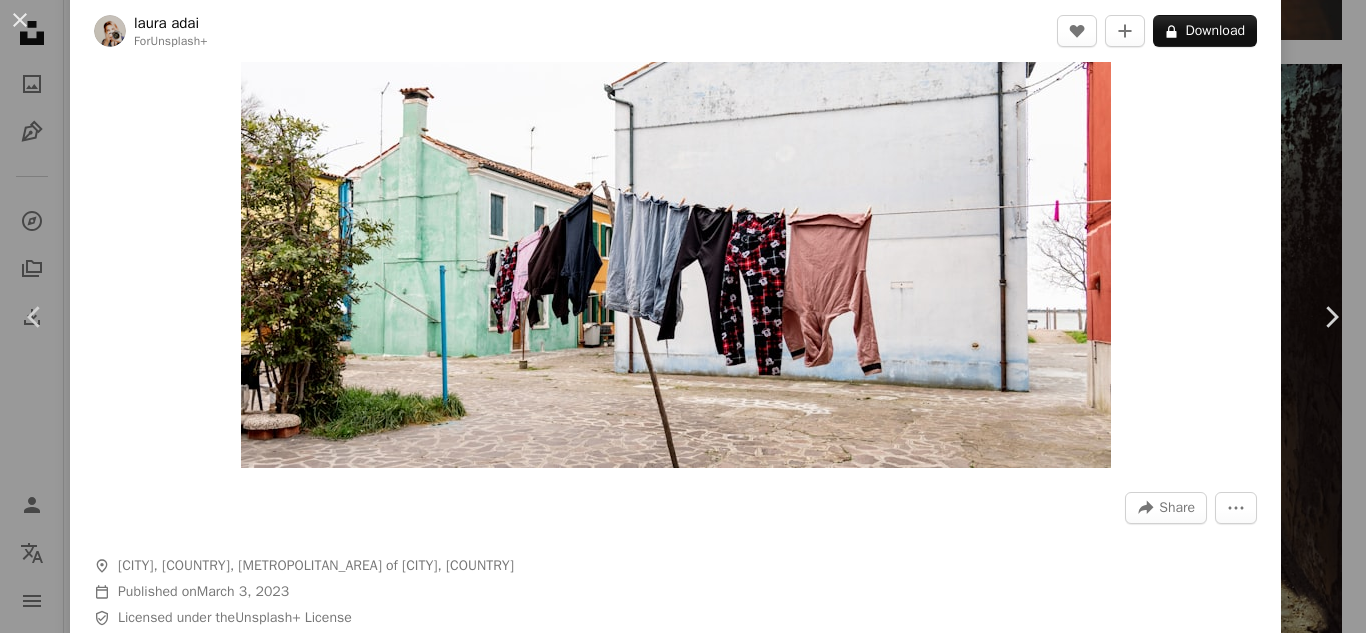 click at bounding box center [676, 178] 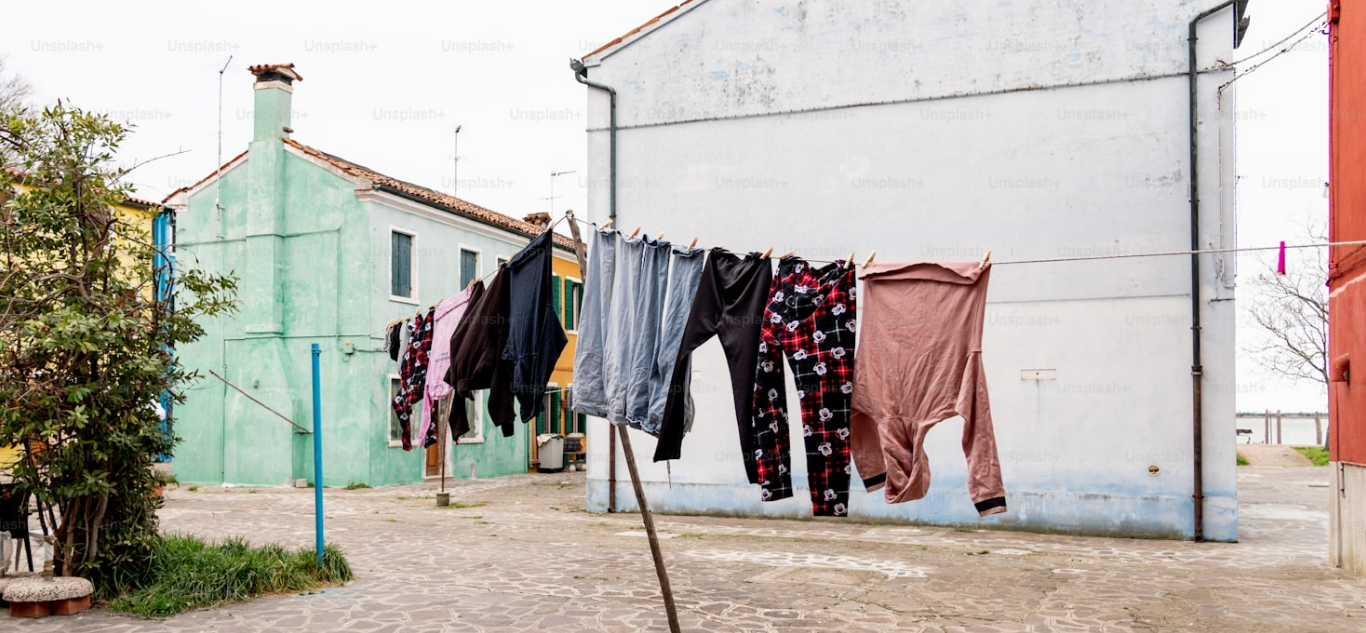 scroll, scrollTop: 257, scrollLeft: 0, axis: vertical 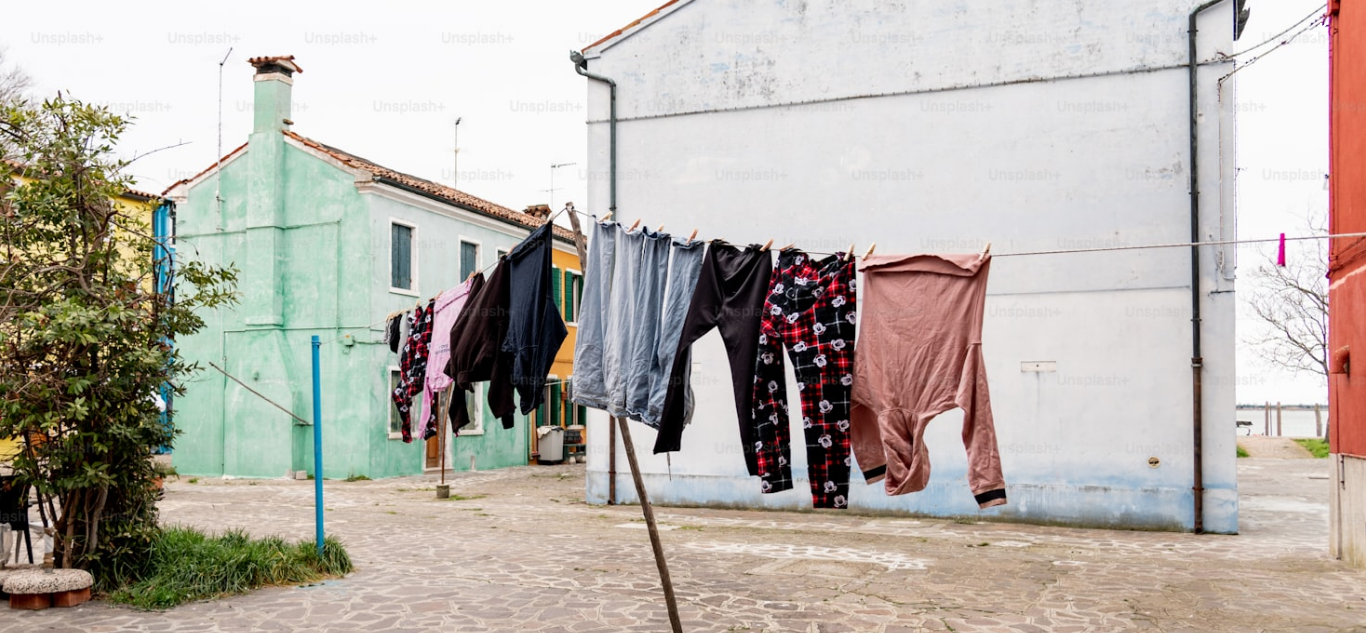 click at bounding box center (683, 198) 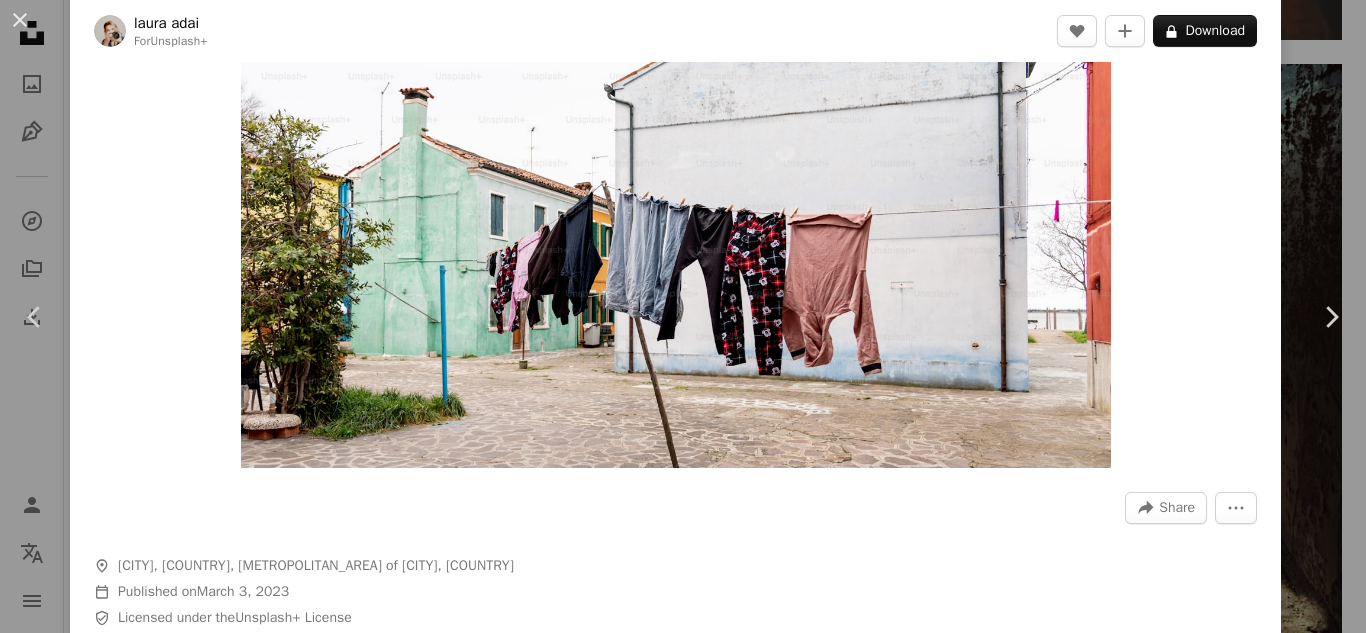 scroll, scrollTop: 88, scrollLeft: 0, axis: vertical 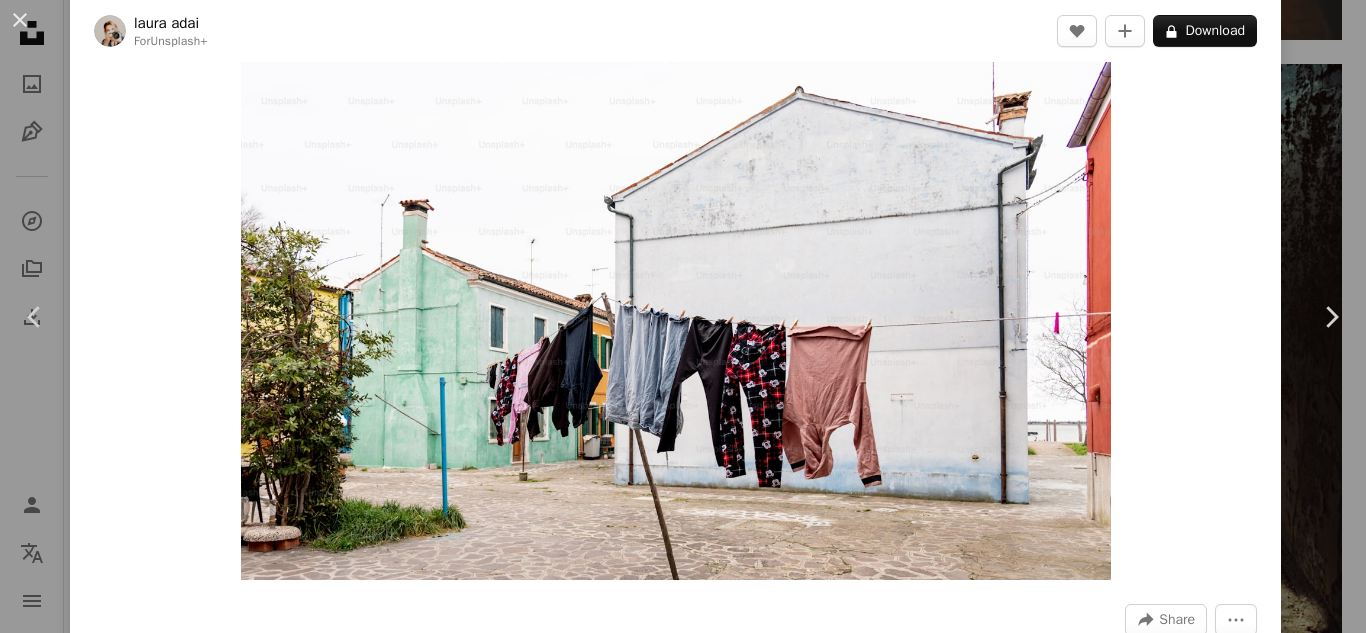 click at bounding box center (676, 290) 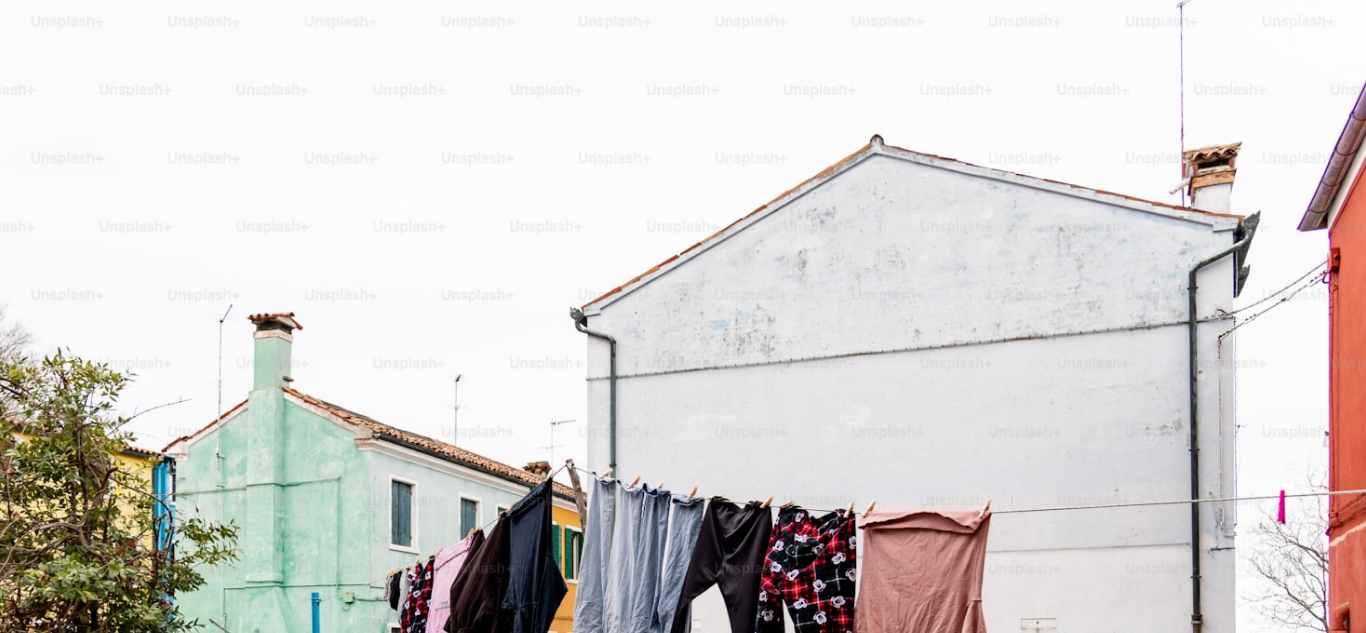 scroll, scrollTop: 130, scrollLeft: 0, axis: vertical 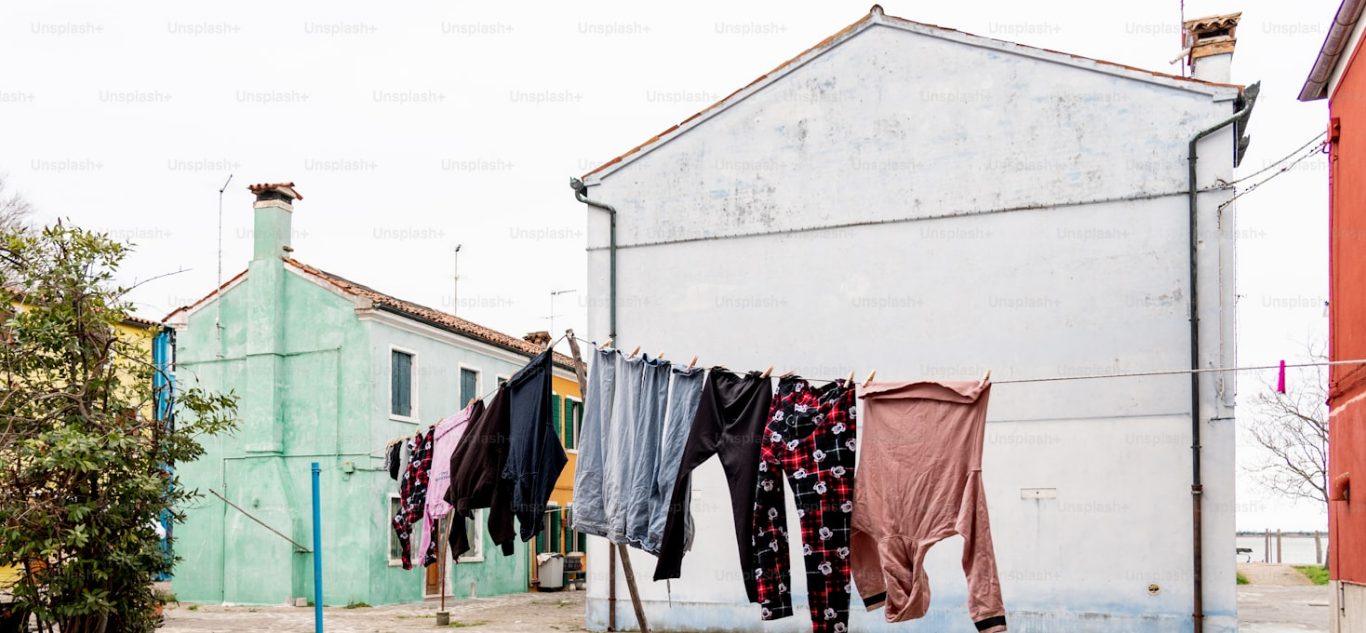 click at bounding box center (683, 325) 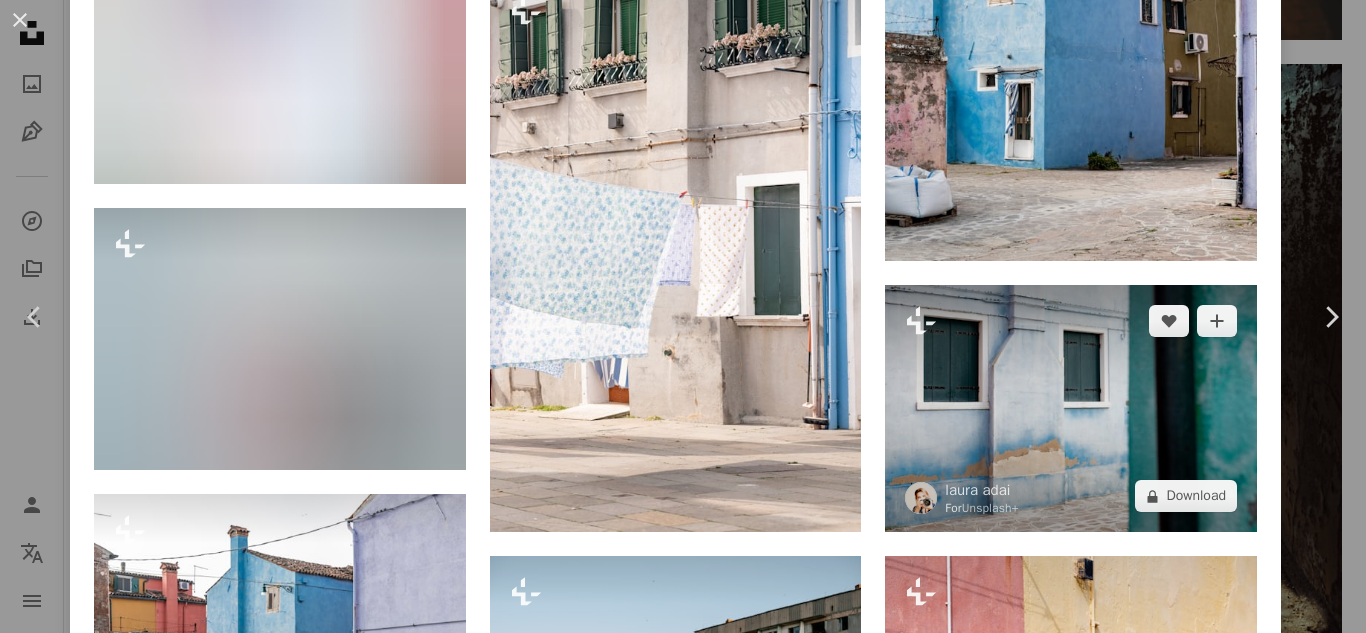 scroll, scrollTop: 3588, scrollLeft: 0, axis: vertical 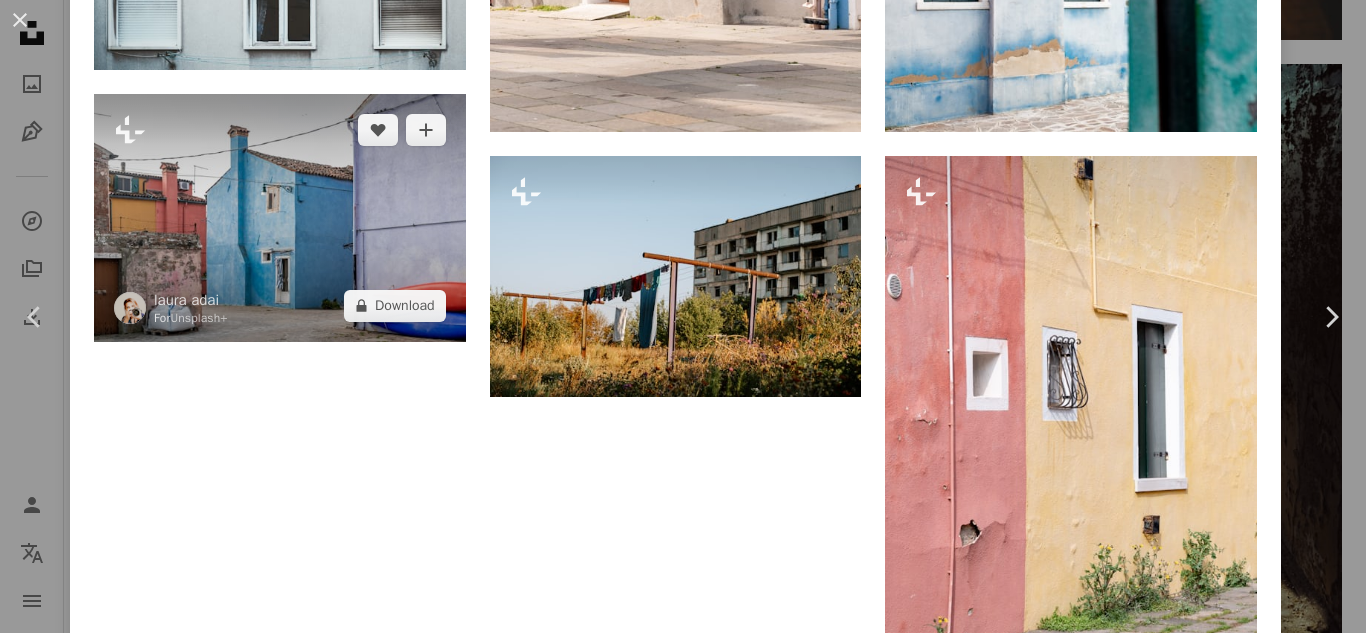 click at bounding box center (280, 218) 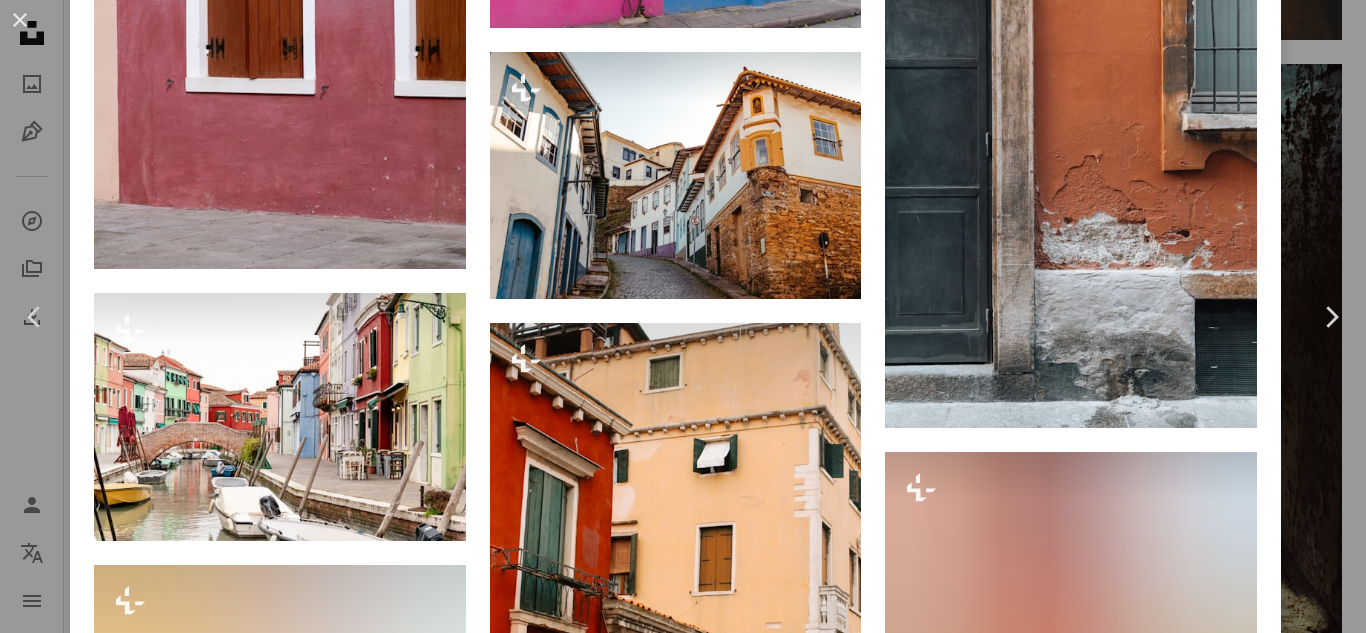 scroll, scrollTop: 14521, scrollLeft: 0, axis: vertical 